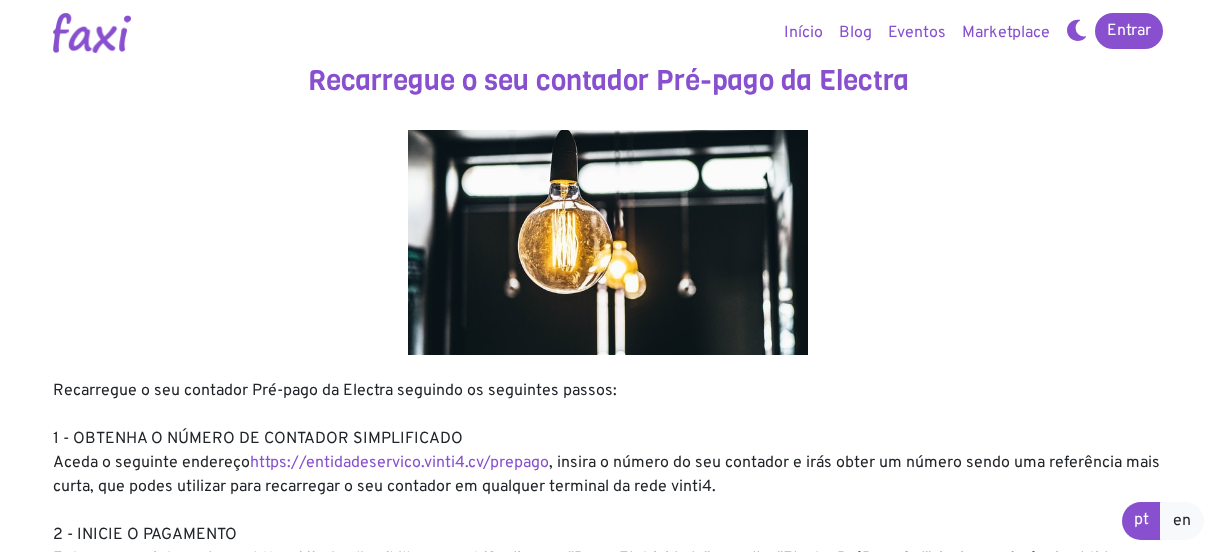 scroll, scrollTop: 0, scrollLeft: 0, axis: both 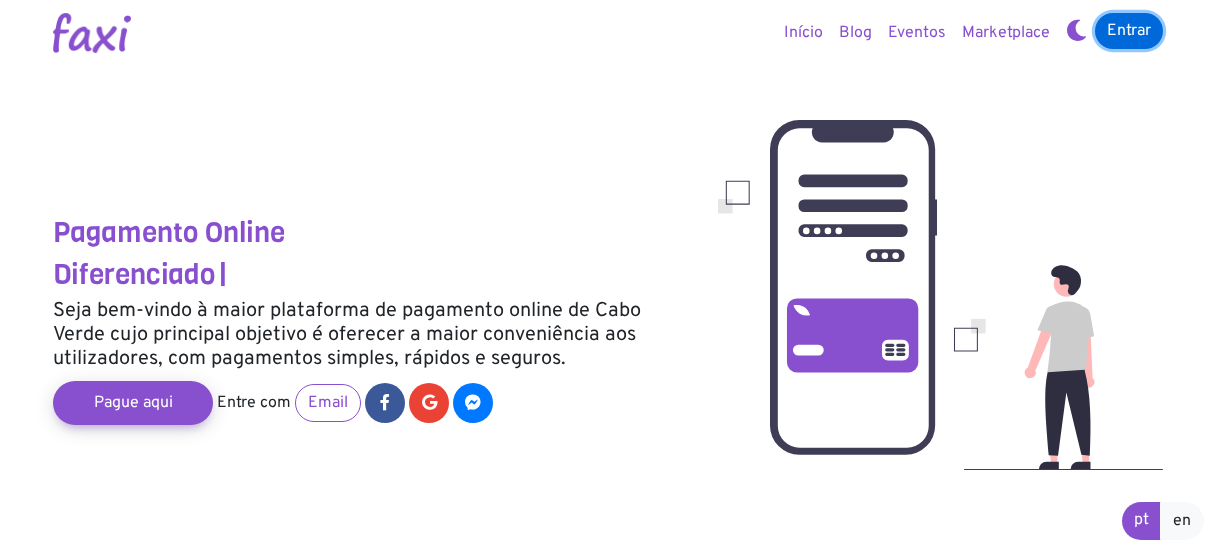 click on "Entrar" at bounding box center (1129, 31) 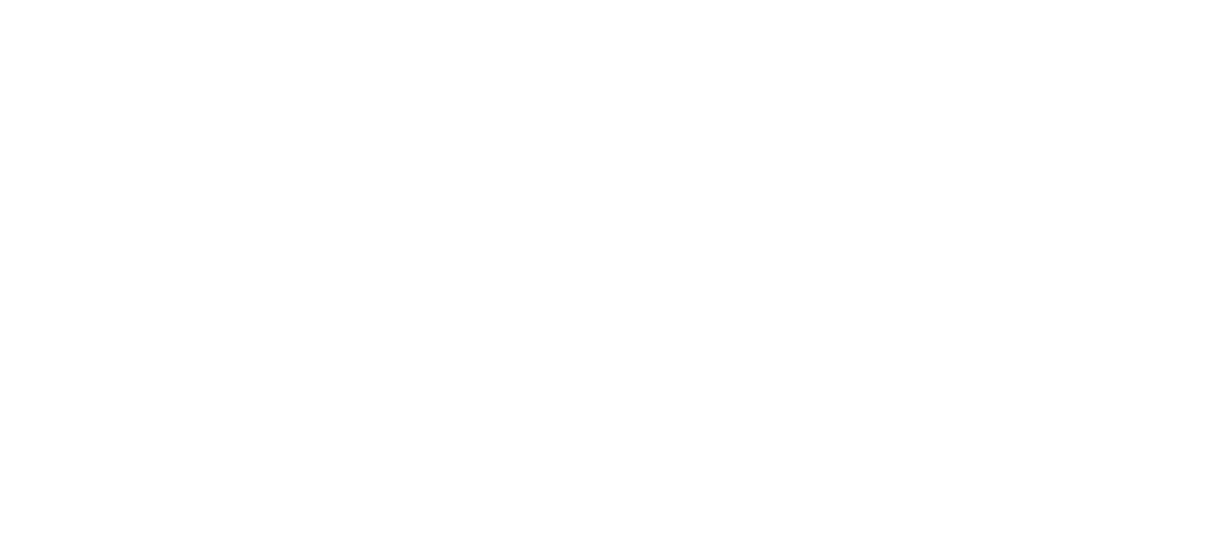 scroll, scrollTop: 0, scrollLeft: 0, axis: both 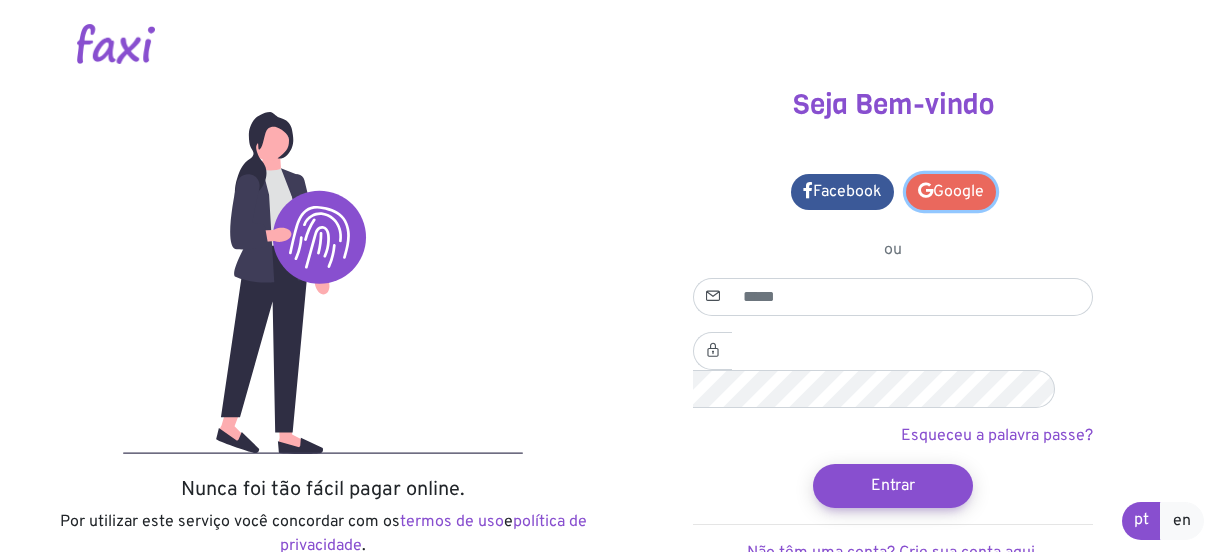 click on "Google" at bounding box center [951, 192] 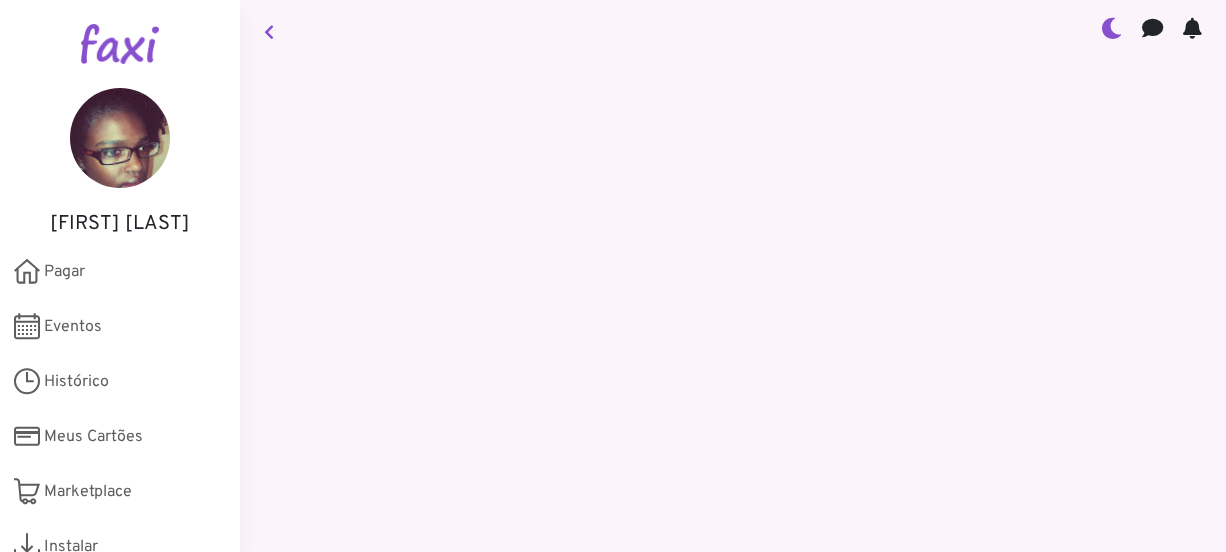 scroll, scrollTop: 0, scrollLeft: 0, axis: both 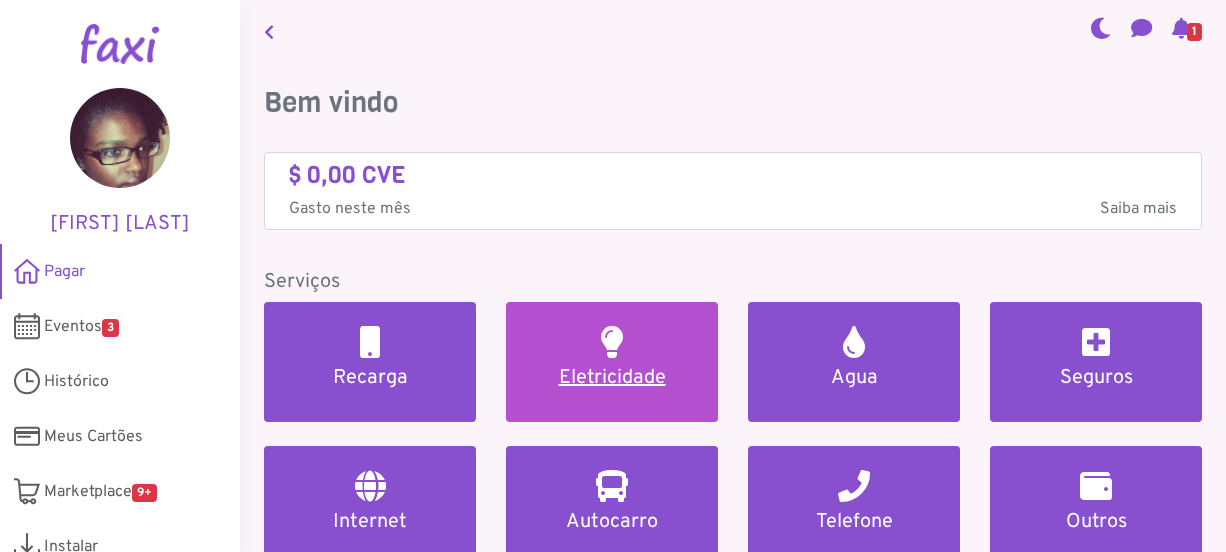 click on "Eletricidade" at bounding box center (612, 362) 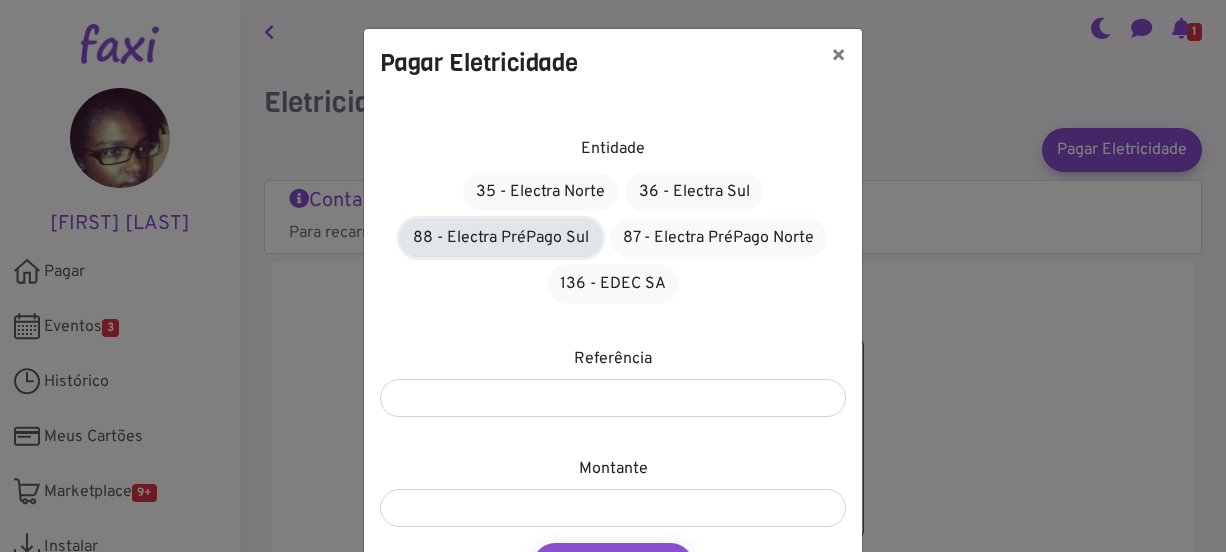 click on "88
-
Electra PréPago Sul" at bounding box center (501, 238) 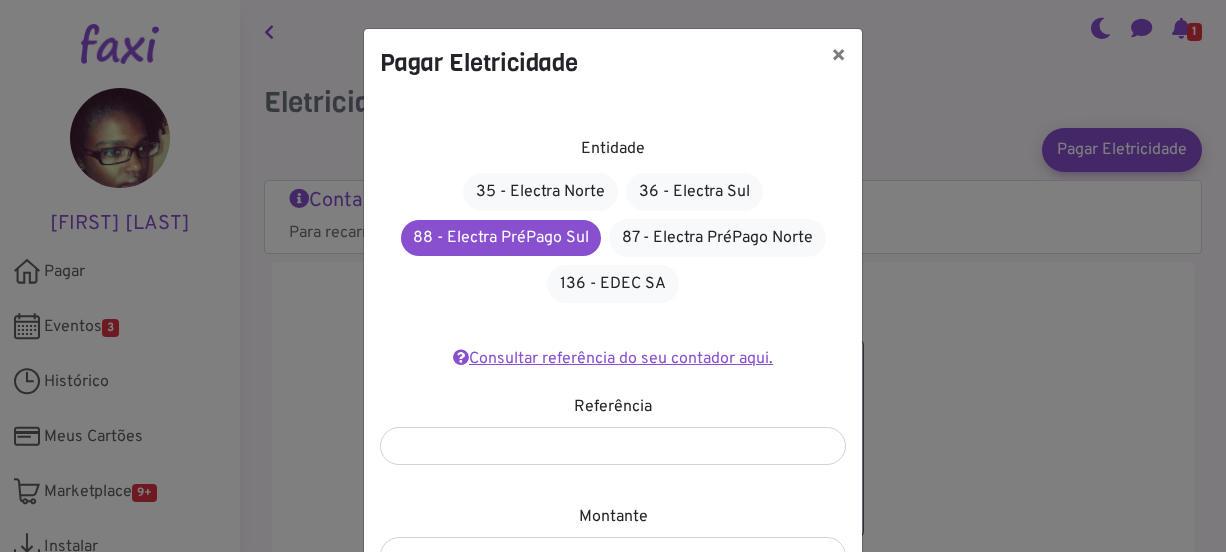 click on "Consultar referência do seu contador aqui." at bounding box center (613, 359) 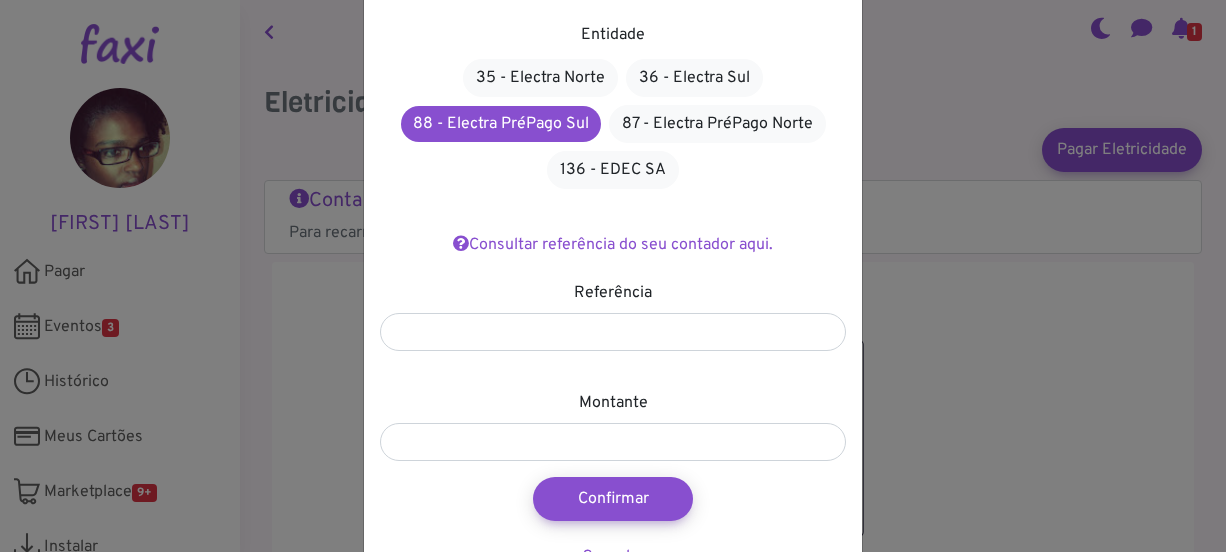 scroll, scrollTop: 116, scrollLeft: 0, axis: vertical 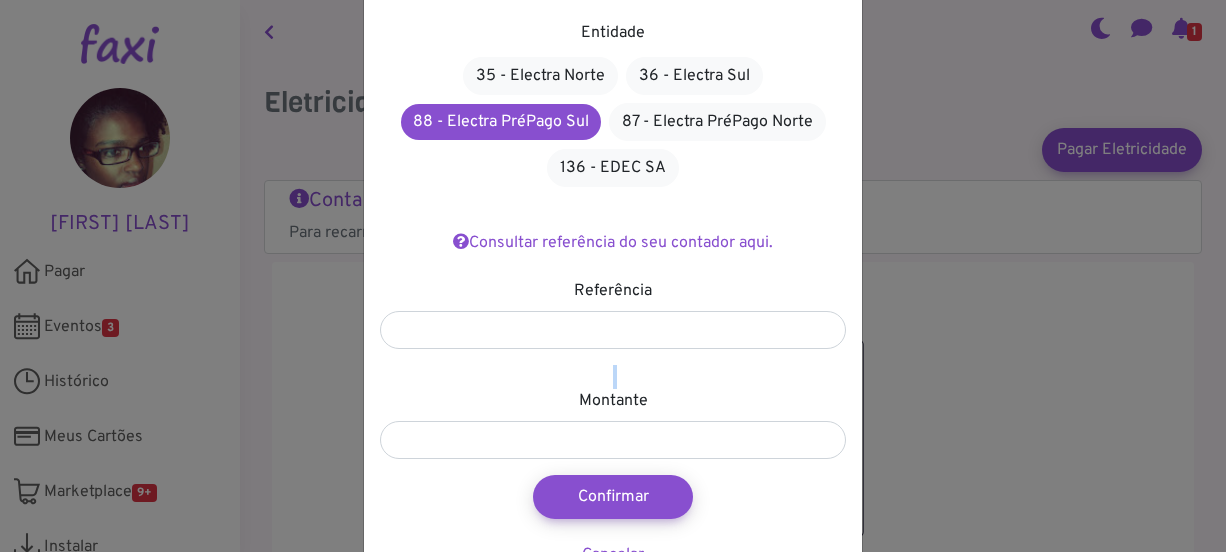 drag, startPoint x: 234, startPoint y: 366, endPoint x: 235, endPoint y: 438, distance: 72.00694 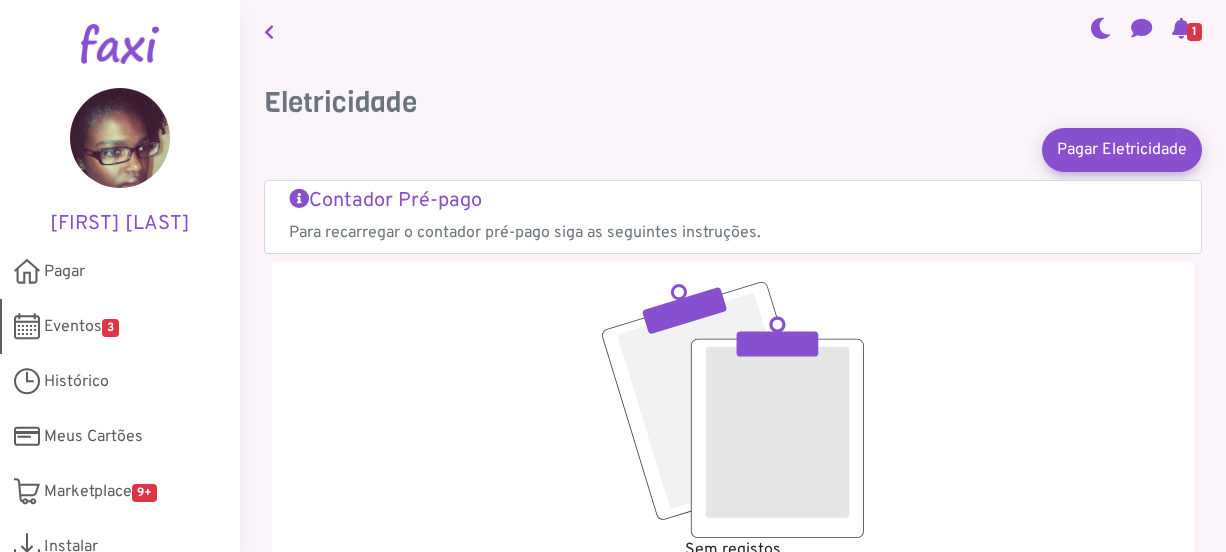 click on "3" at bounding box center [110, 328] 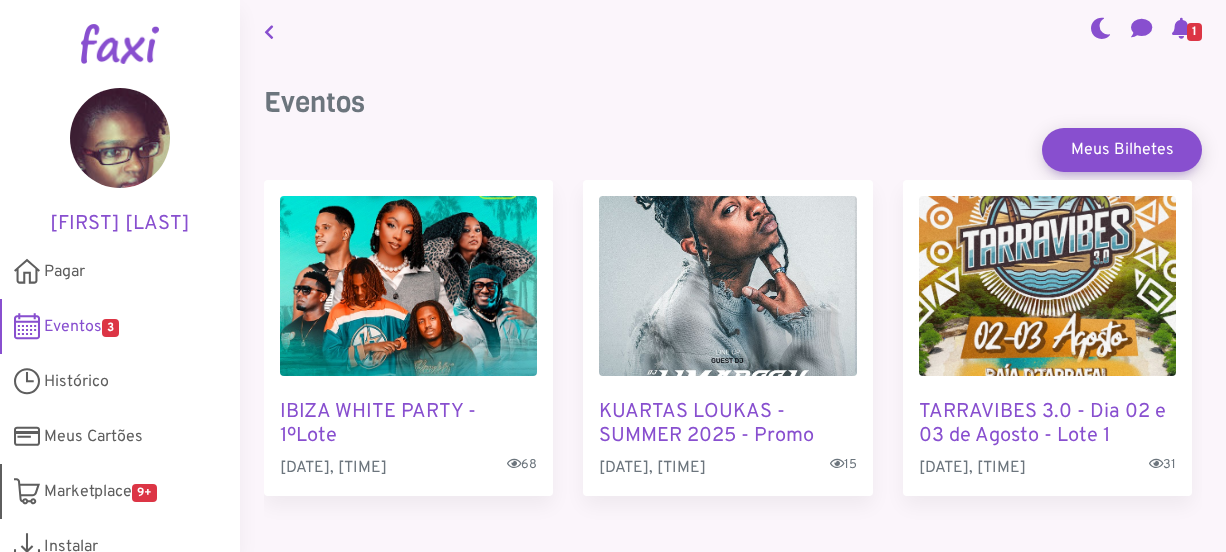 click on "Marketplace
9+" at bounding box center [100, 492] 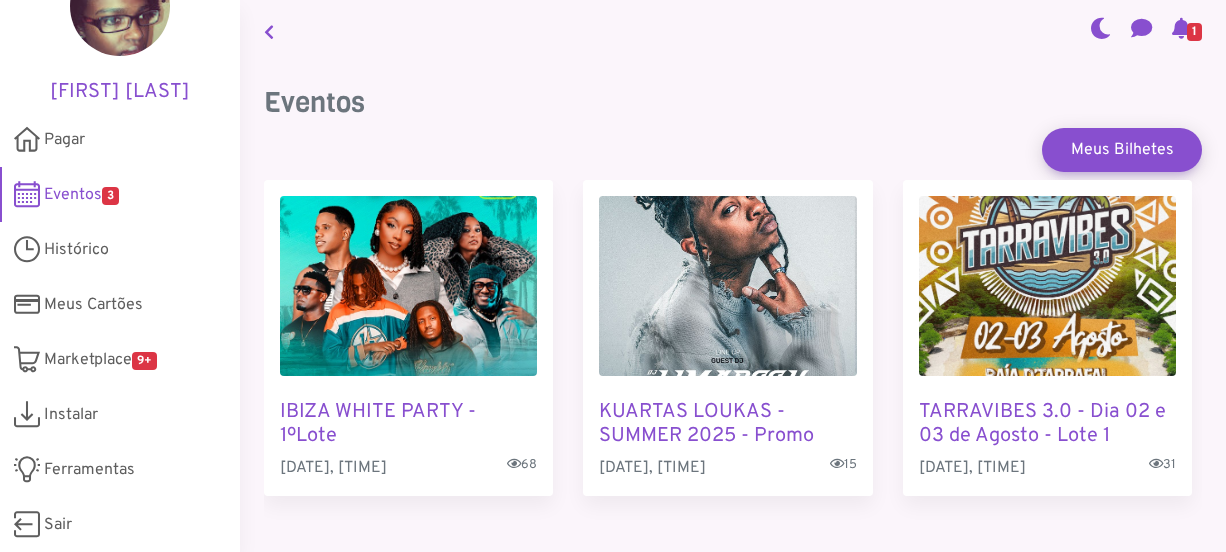 scroll, scrollTop: 0, scrollLeft: 0, axis: both 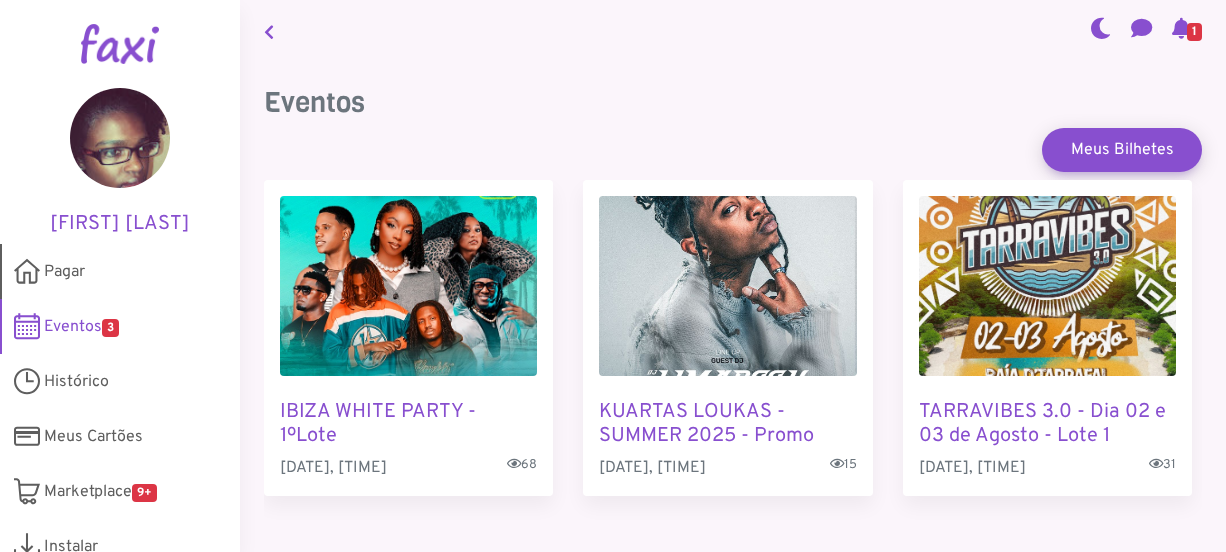 click on "Pagar" at bounding box center (64, 272) 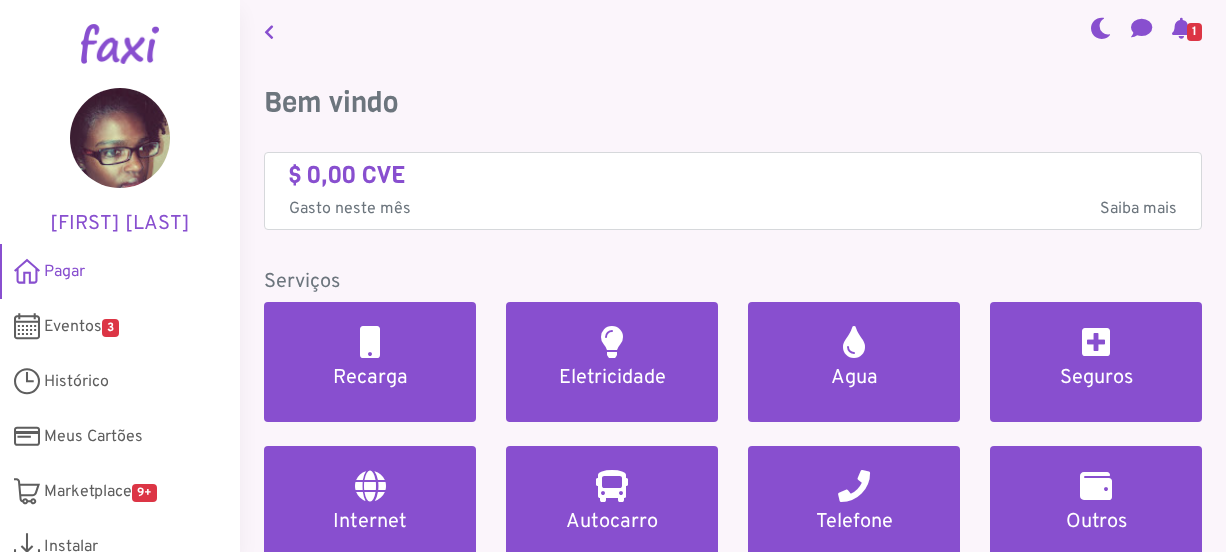 click at bounding box center (1181, 28) 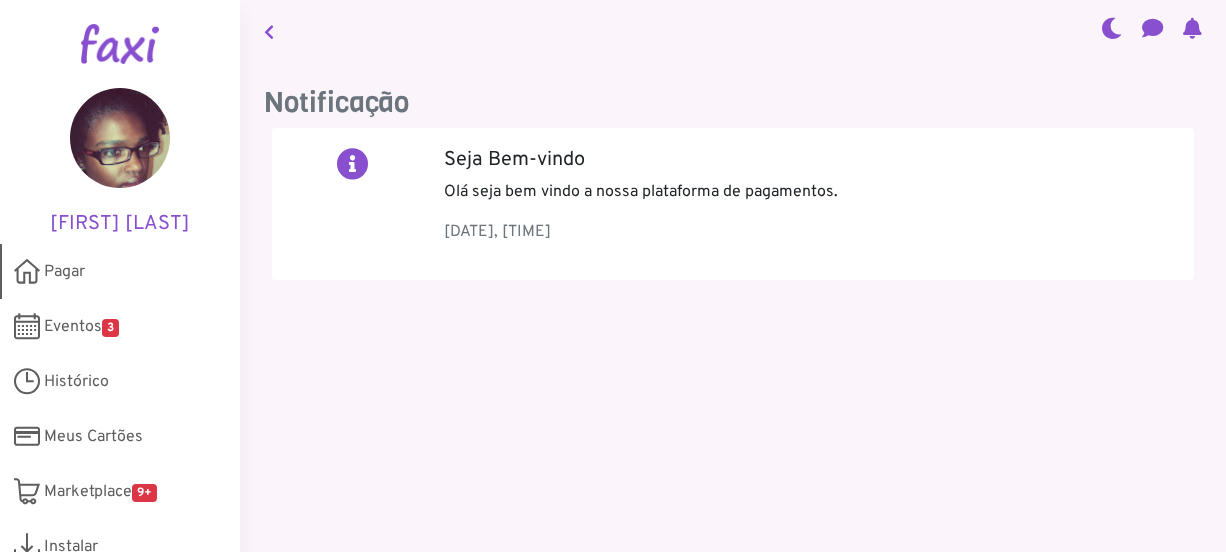 click on "Pagar" at bounding box center [64, 272] 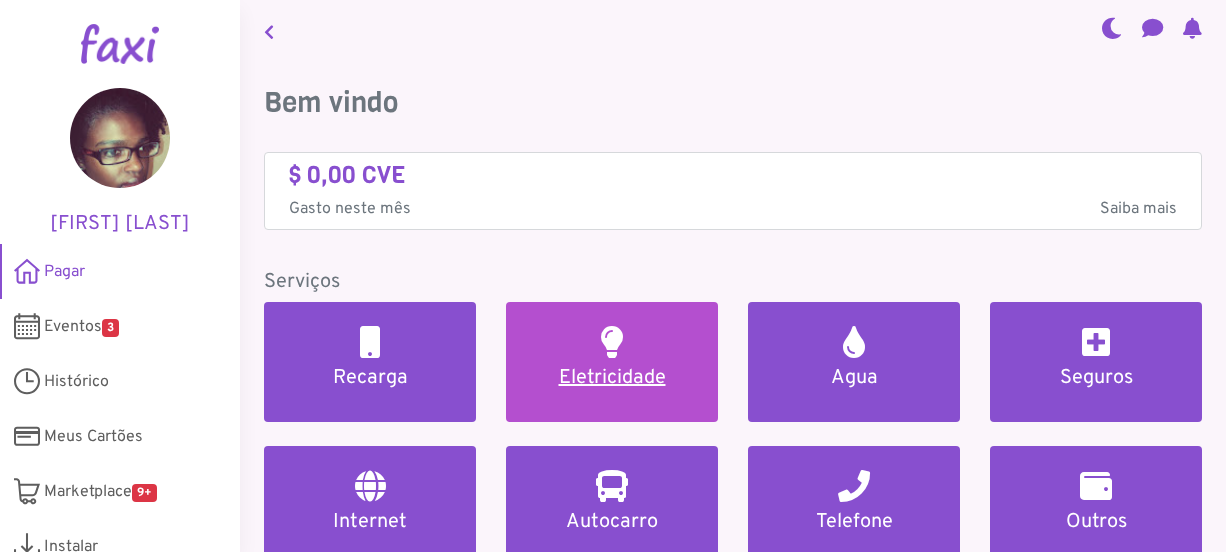 click at bounding box center [612, 342] 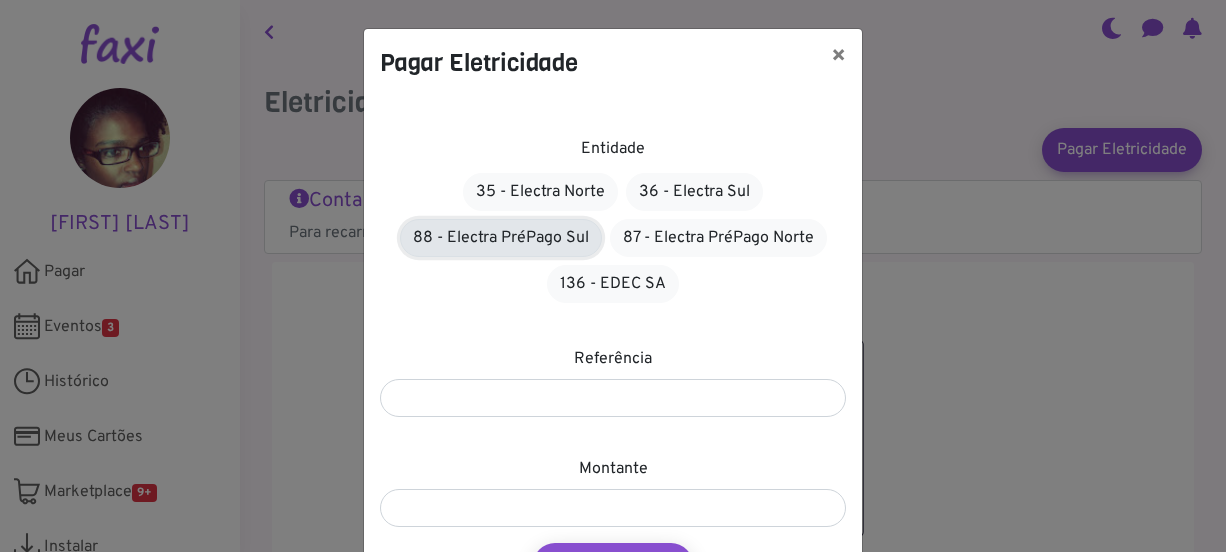 click on "88
-
Electra PréPago Sul" at bounding box center [501, 238] 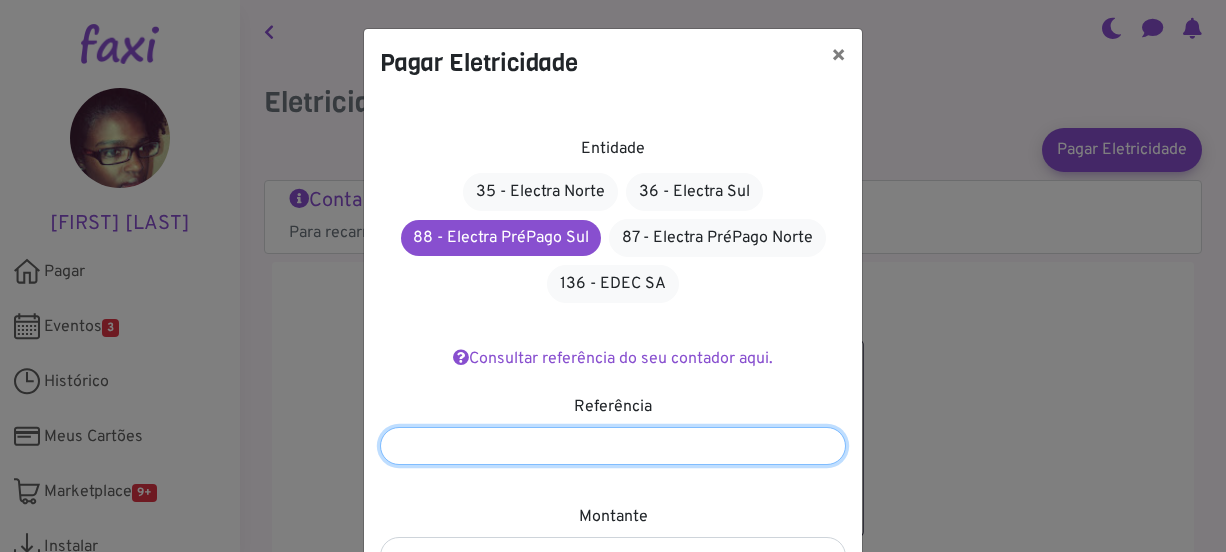 click at bounding box center (613, 446) 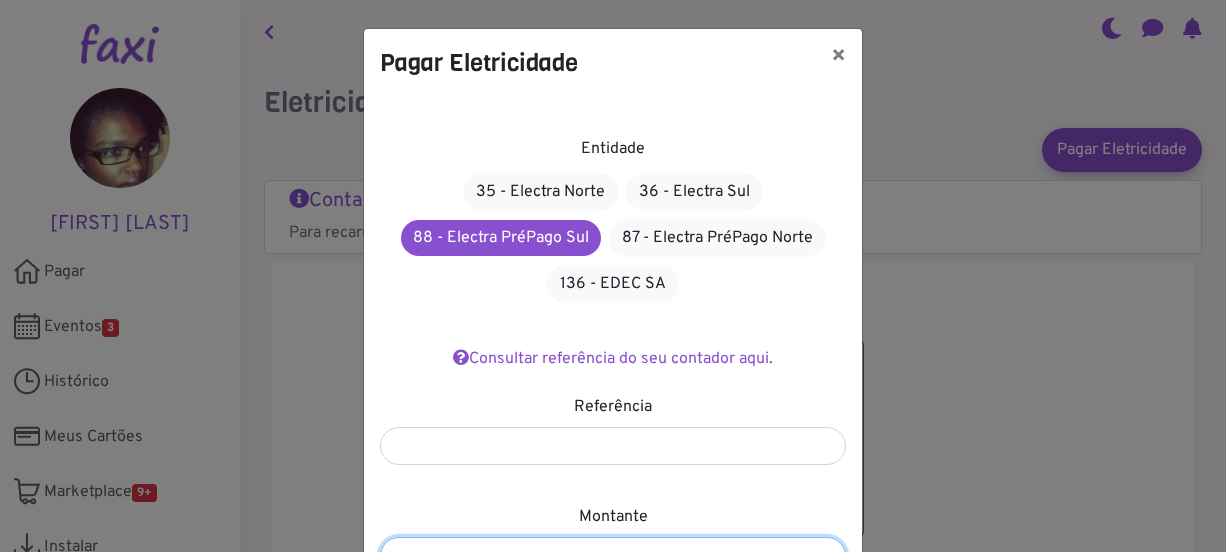 click at bounding box center (613, 556) 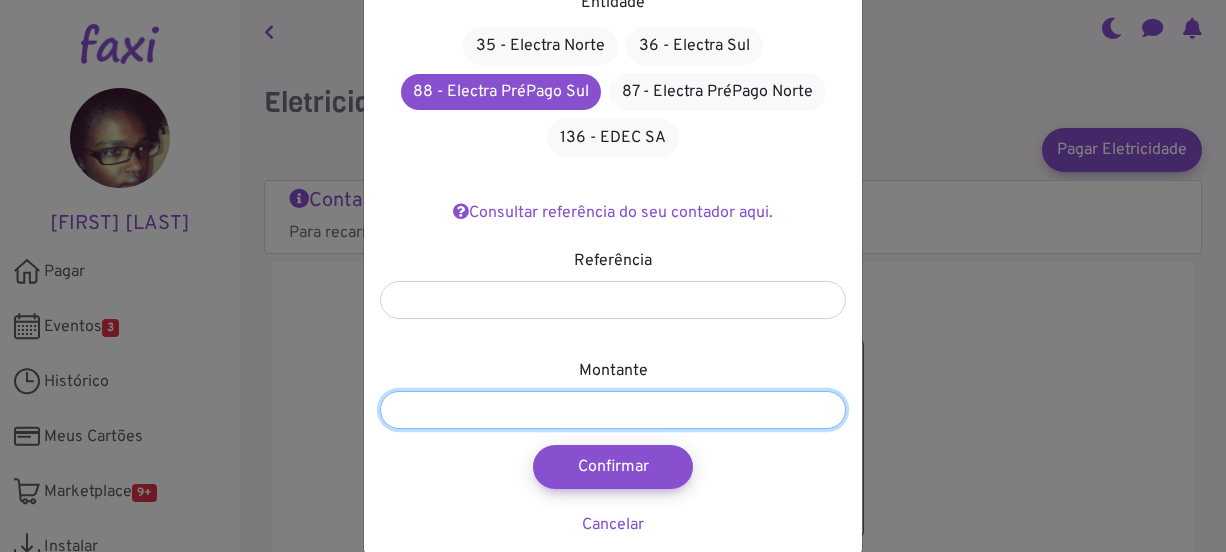 scroll, scrollTop: 151, scrollLeft: 0, axis: vertical 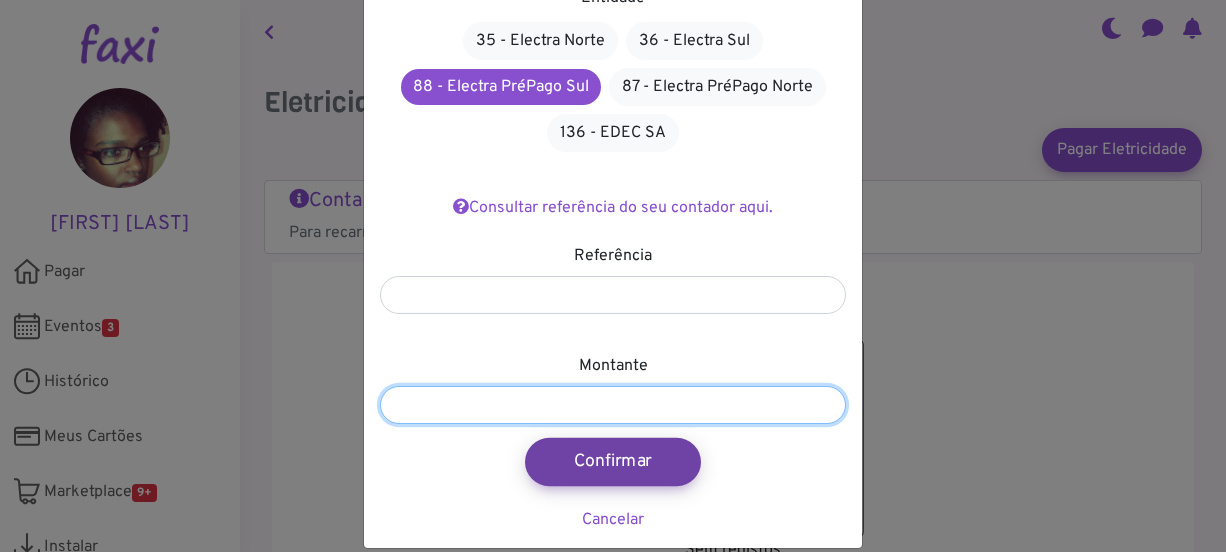 type on "****" 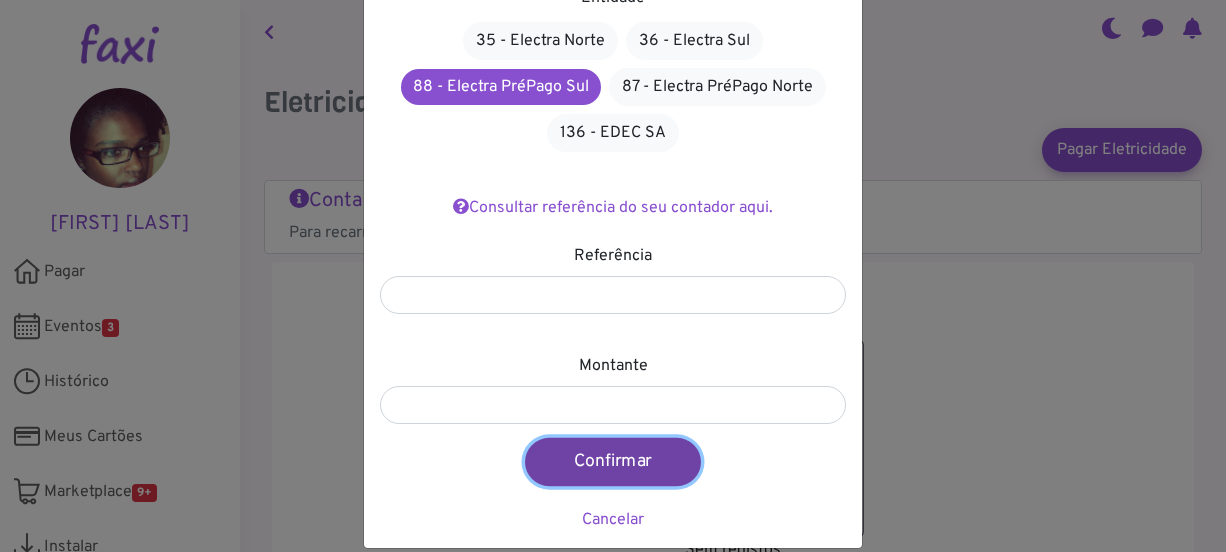 click on "Confirmar" at bounding box center [613, 462] 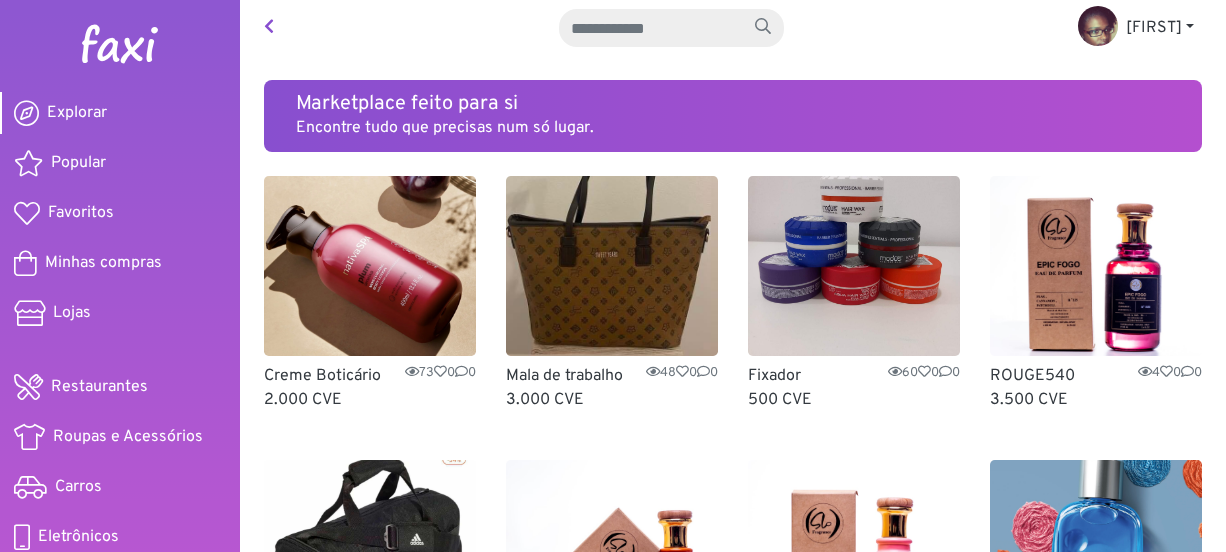 scroll, scrollTop: 0, scrollLeft: 0, axis: both 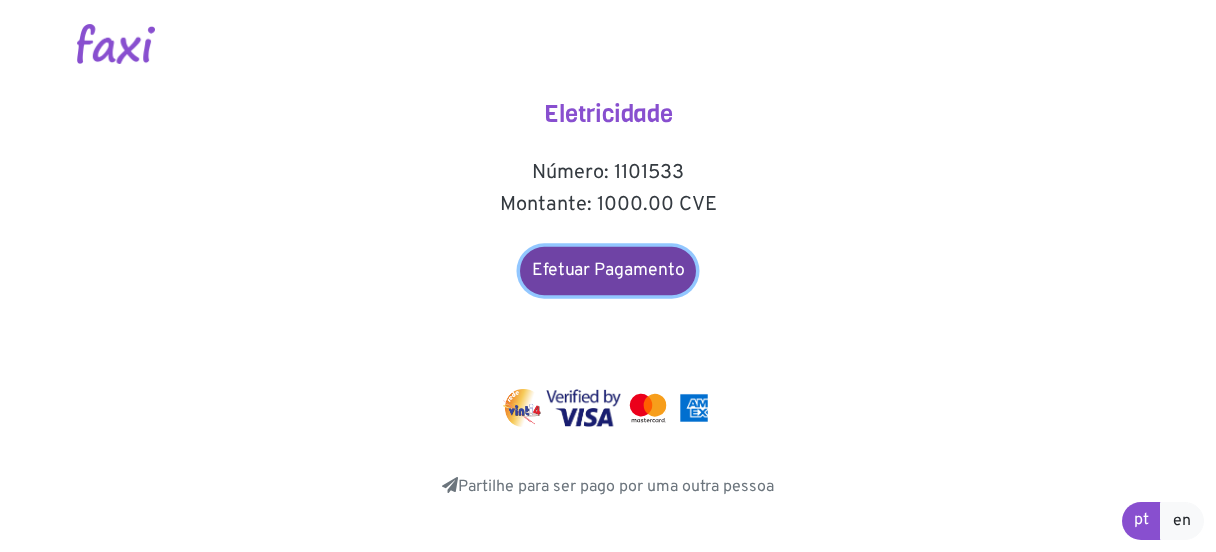 click on "Efetuar Pagamento" at bounding box center (608, 271) 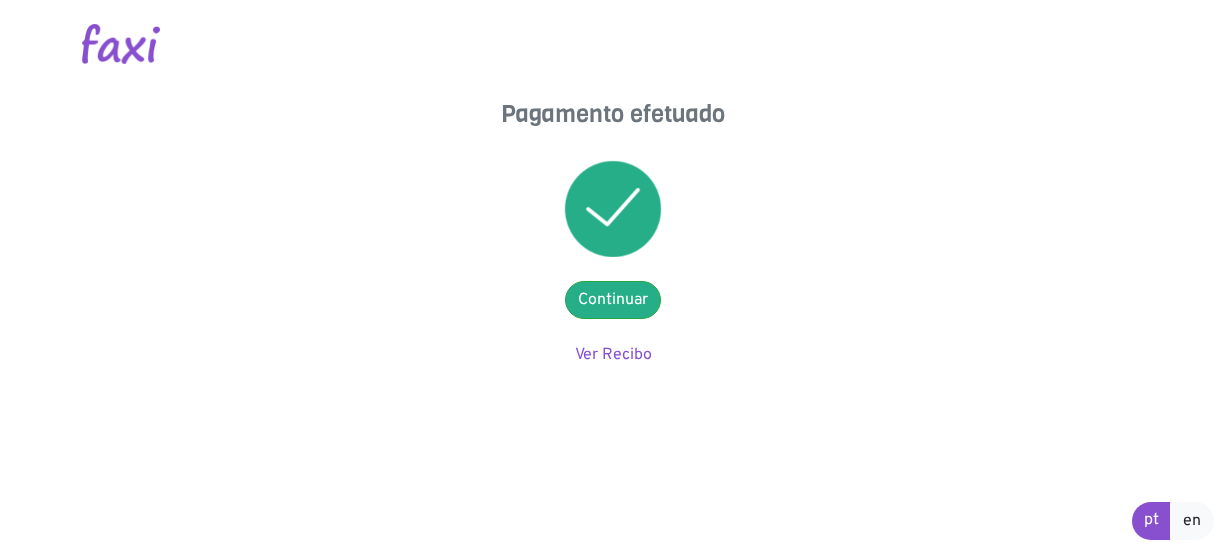 scroll, scrollTop: 0, scrollLeft: 0, axis: both 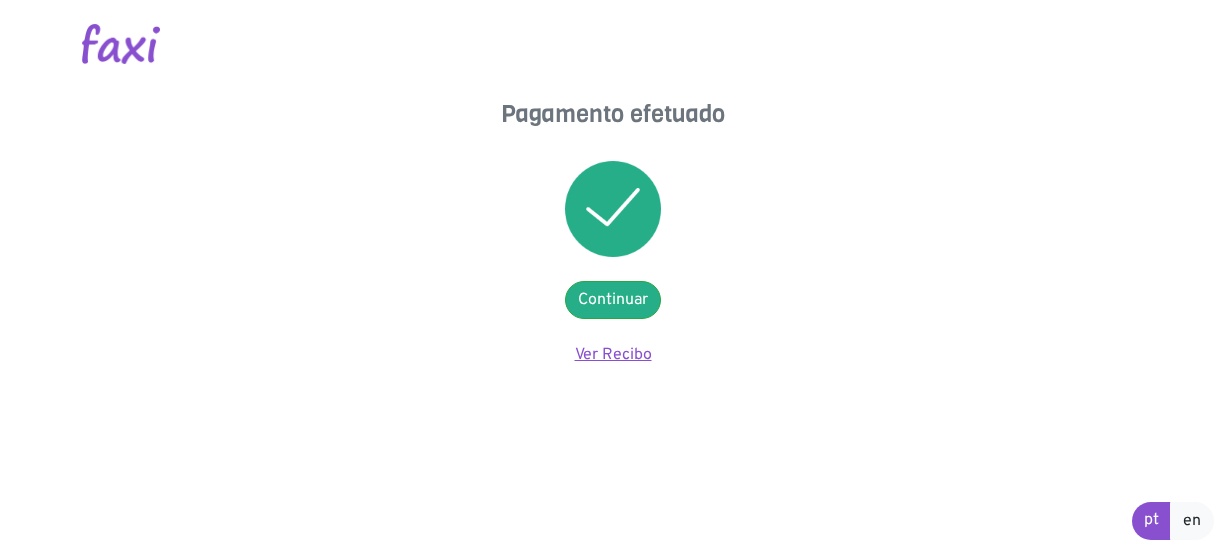 click on "Ver Recibo" at bounding box center [613, 355] 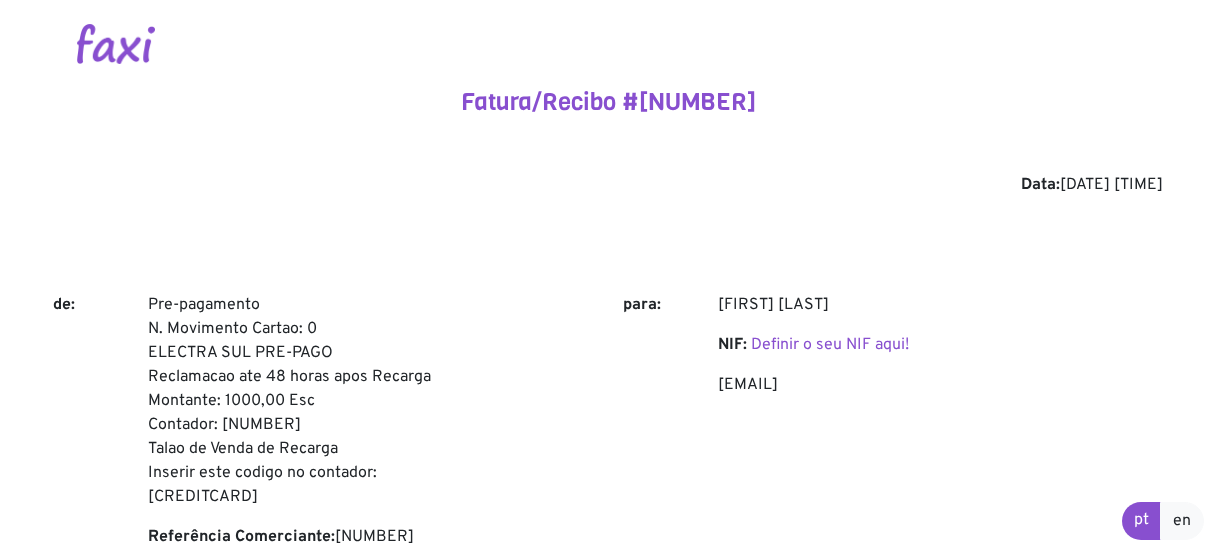 scroll, scrollTop: 0, scrollLeft: 0, axis: both 